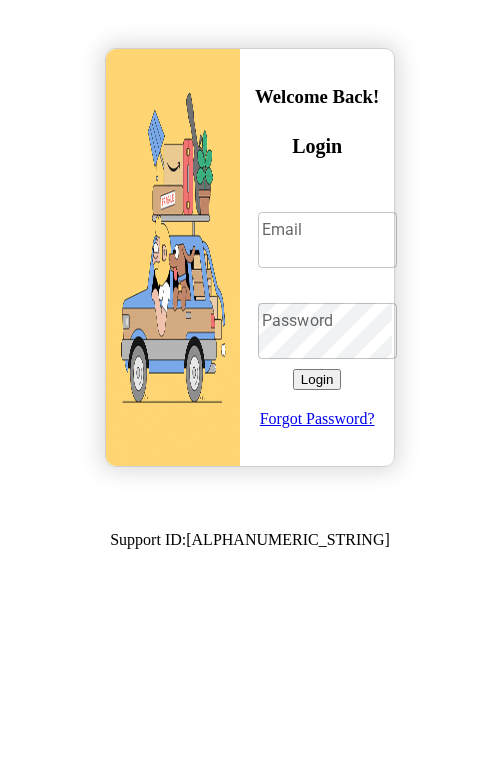 scroll, scrollTop: 0, scrollLeft: 0, axis: both 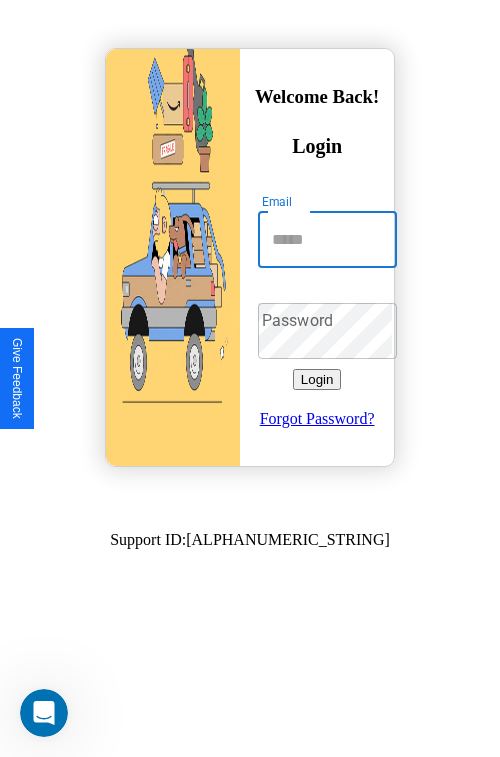 click on "Email" at bounding box center [327, 240] 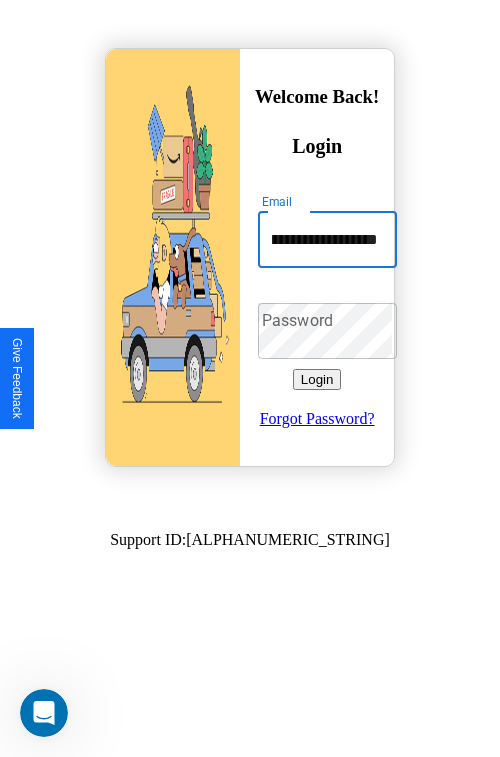 scroll, scrollTop: 0, scrollLeft: 56, axis: horizontal 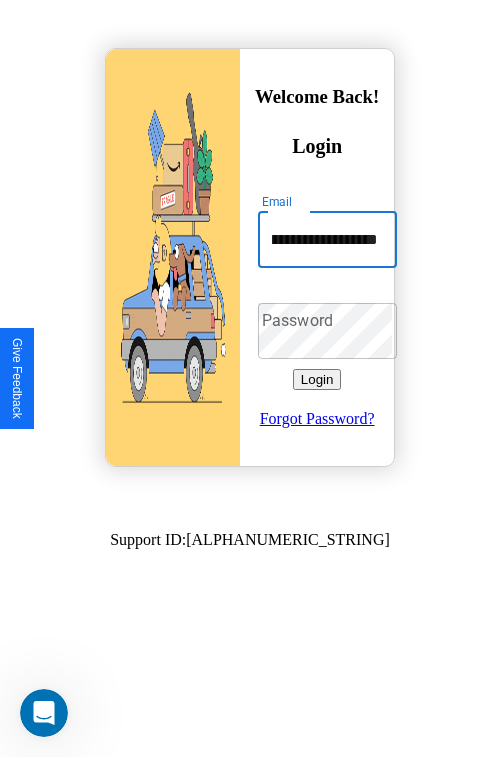 type on "**********" 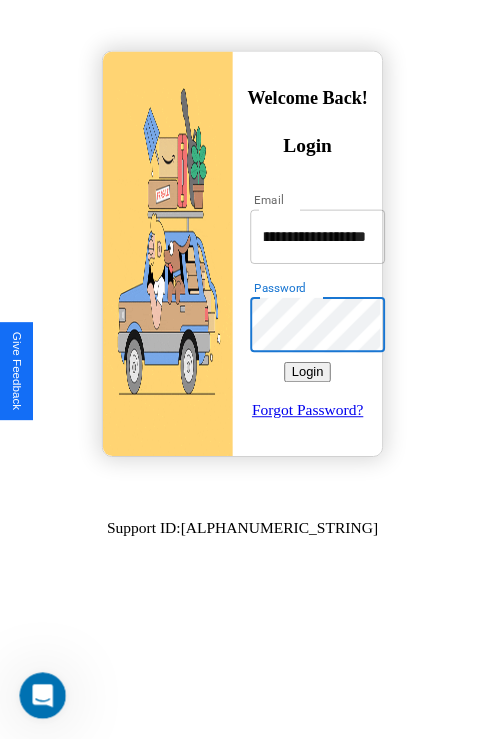 scroll, scrollTop: 0, scrollLeft: 0, axis: both 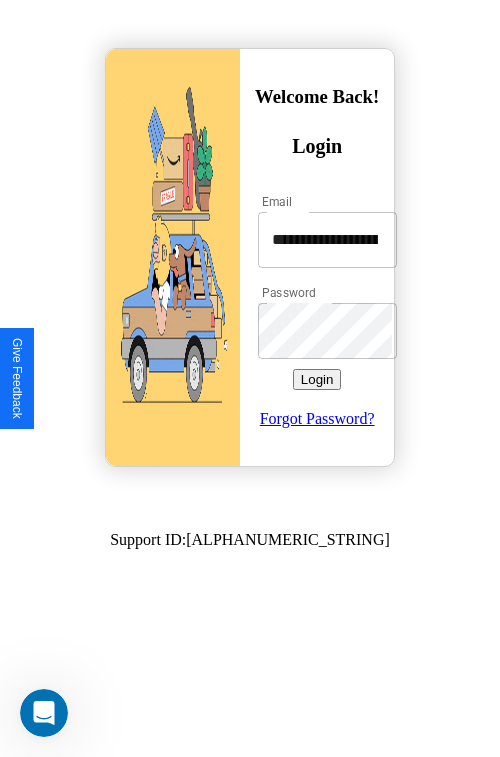 click on "Login" at bounding box center [317, 379] 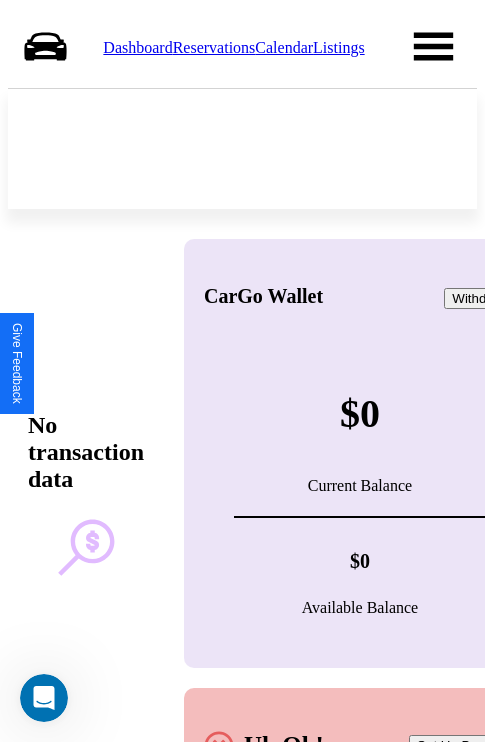 scroll, scrollTop: 0, scrollLeft: 0, axis: both 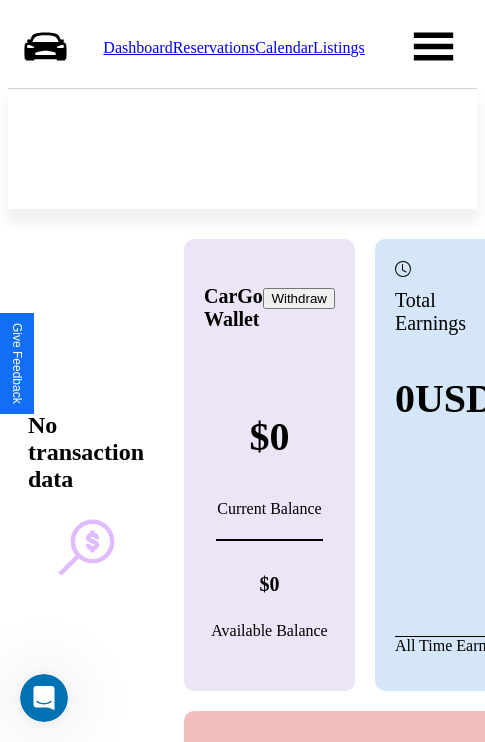 click on "Calendar" at bounding box center [284, 47] 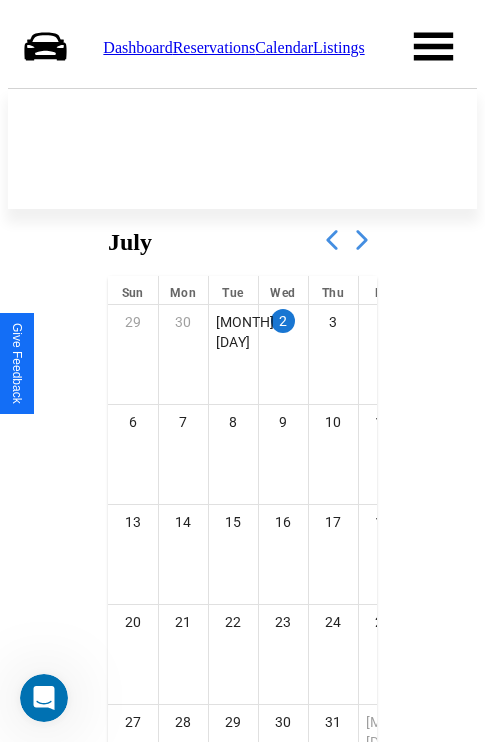 click at bounding box center [362, 240] 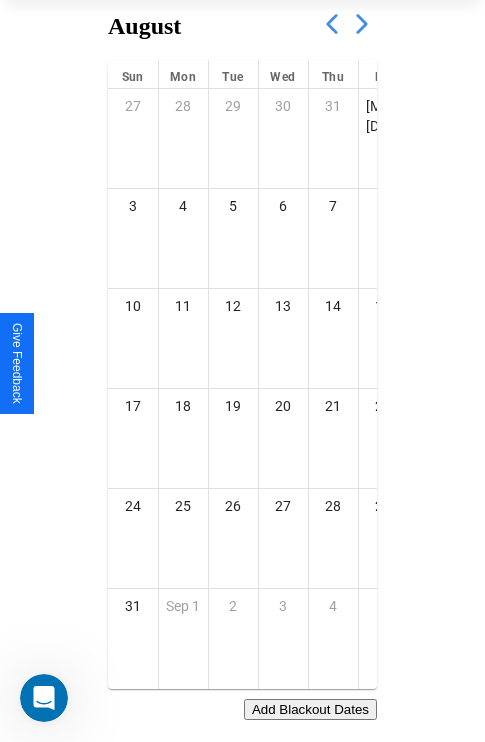 scroll, scrollTop: 242, scrollLeft: 0, axis: vertical 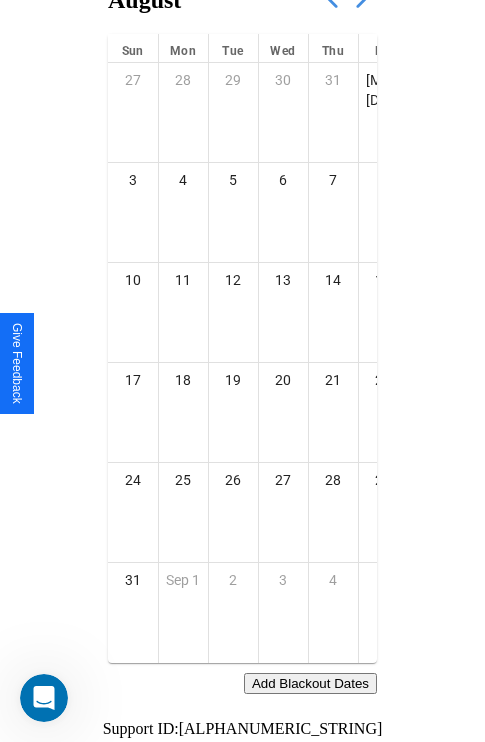 click on "Add Blackout Dates" at bounding box center (310, 683) 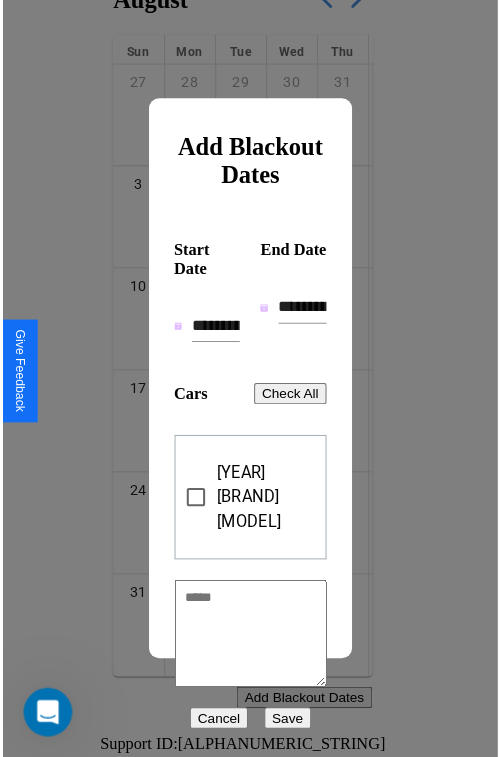 scroll, scrollTop: 227, scrollLeft: 0, axis: vertical 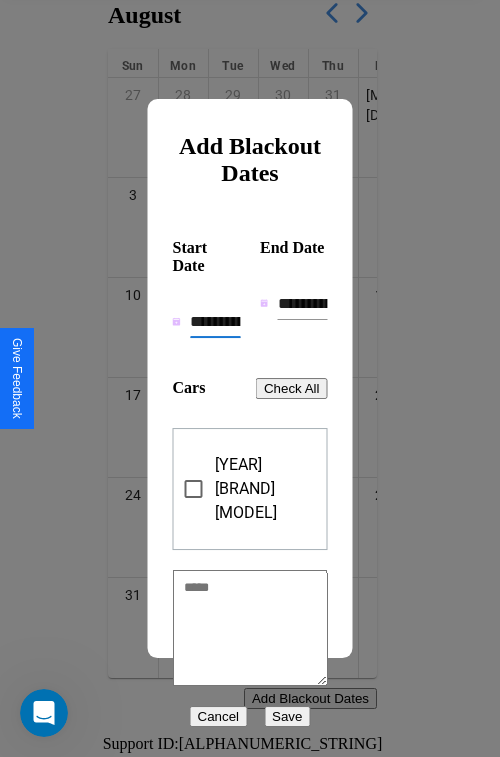 click on "**********" at bounding box center (215, 322) 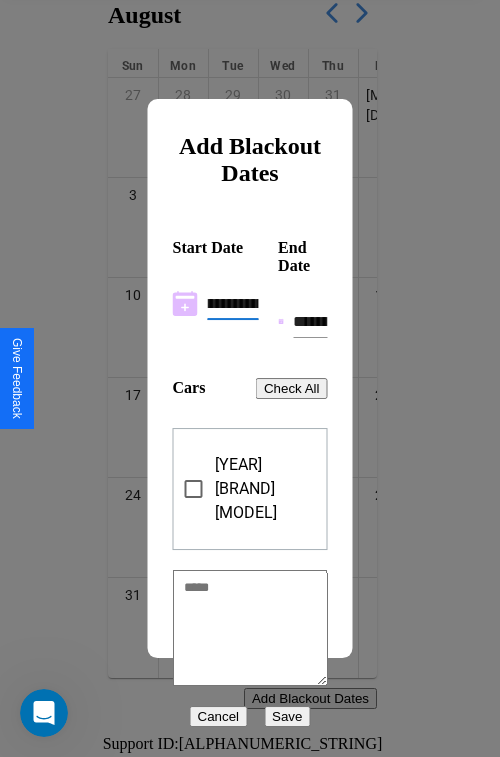 scroll, scrollTop: 0, scrollLeft: 37, axis: horizontal 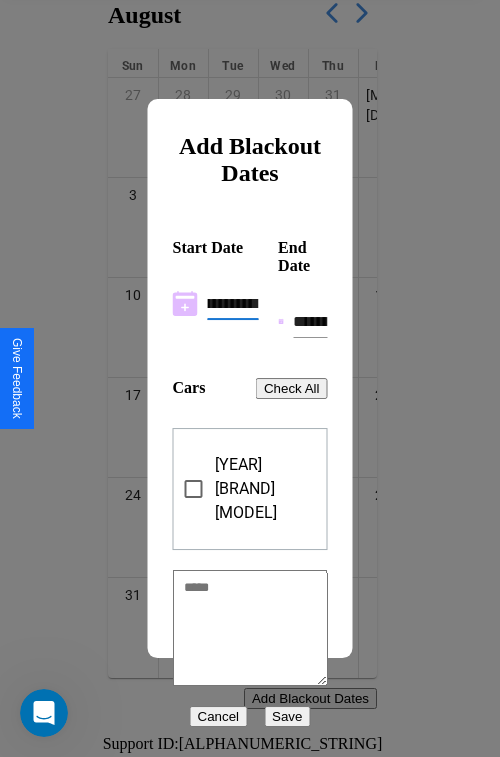 type on "**********" 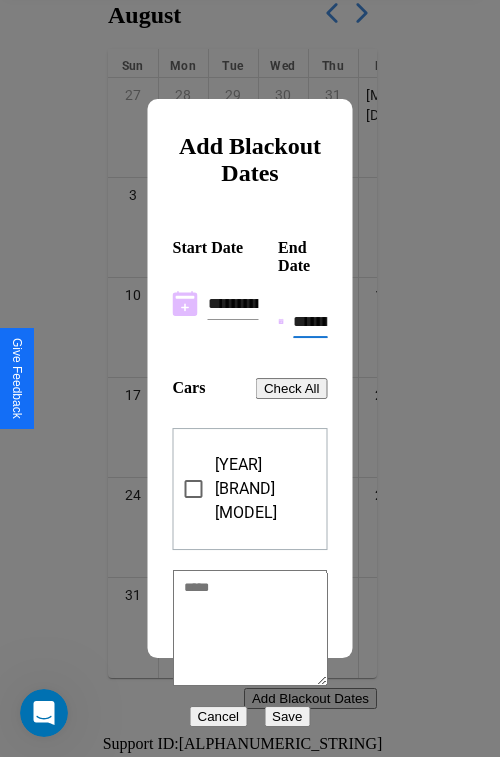 click on "**********" at bounding box center (310, 322) 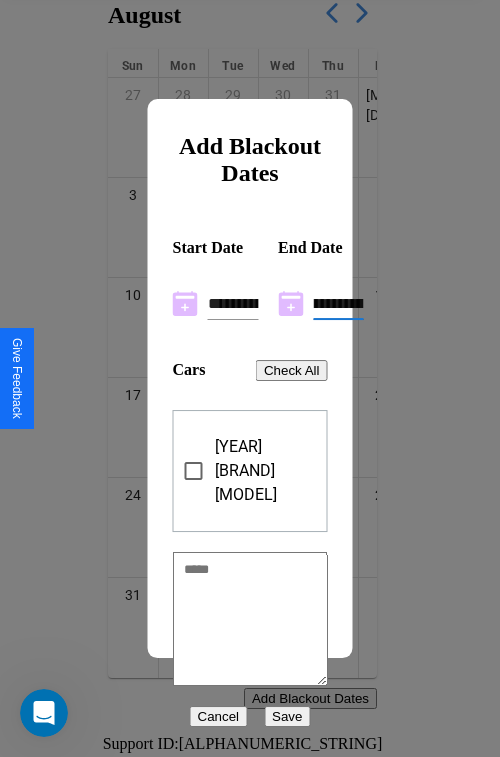 type on "**********" 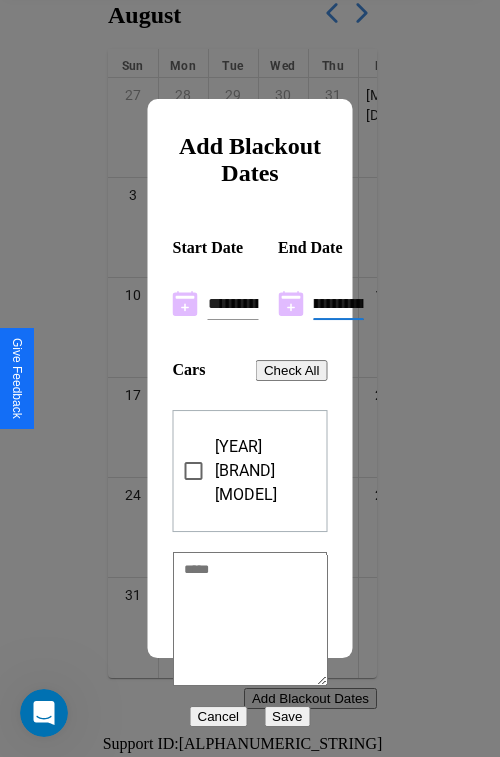 scroll, scrollTop: 0, scrollLeft: 37, axis: horizontal 